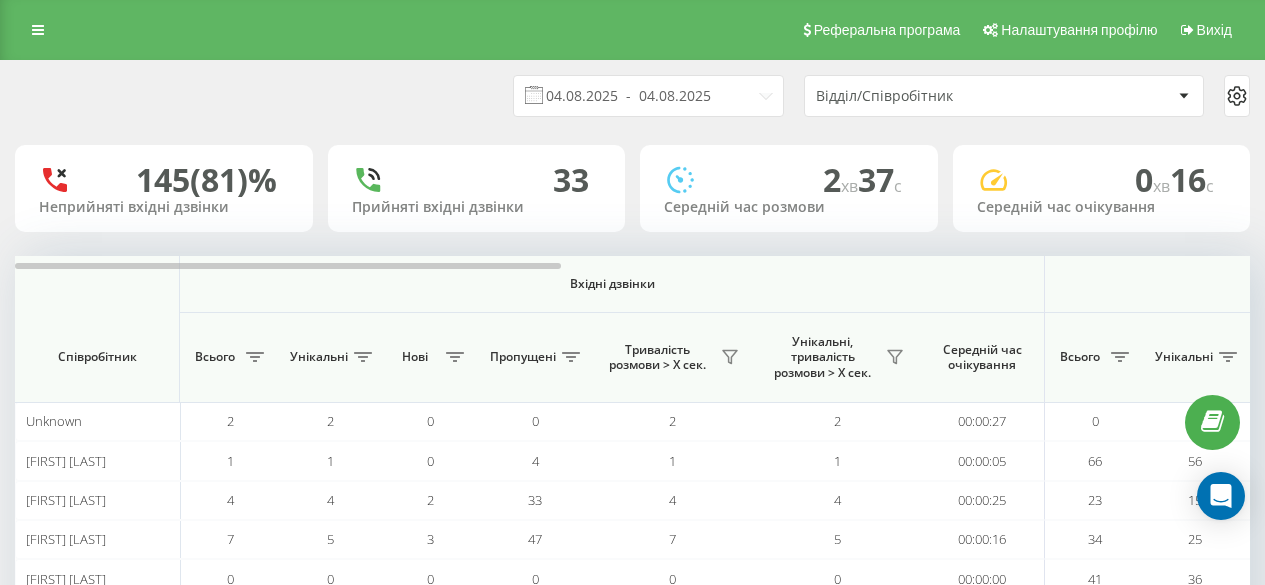 scroll, scrollTop: 224, scrollLeft: 0, axis: vertical 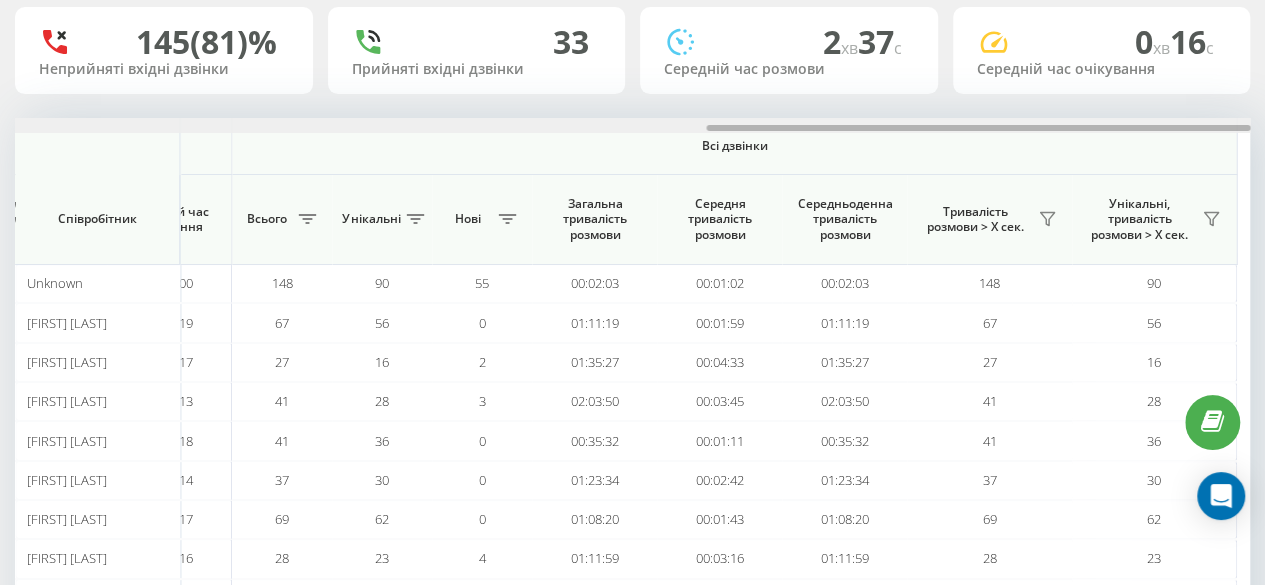 drag, startPoint x: 463, startPoint y: 127, endPoint x: 1279, endPoint y: 141, distance: 816.1201 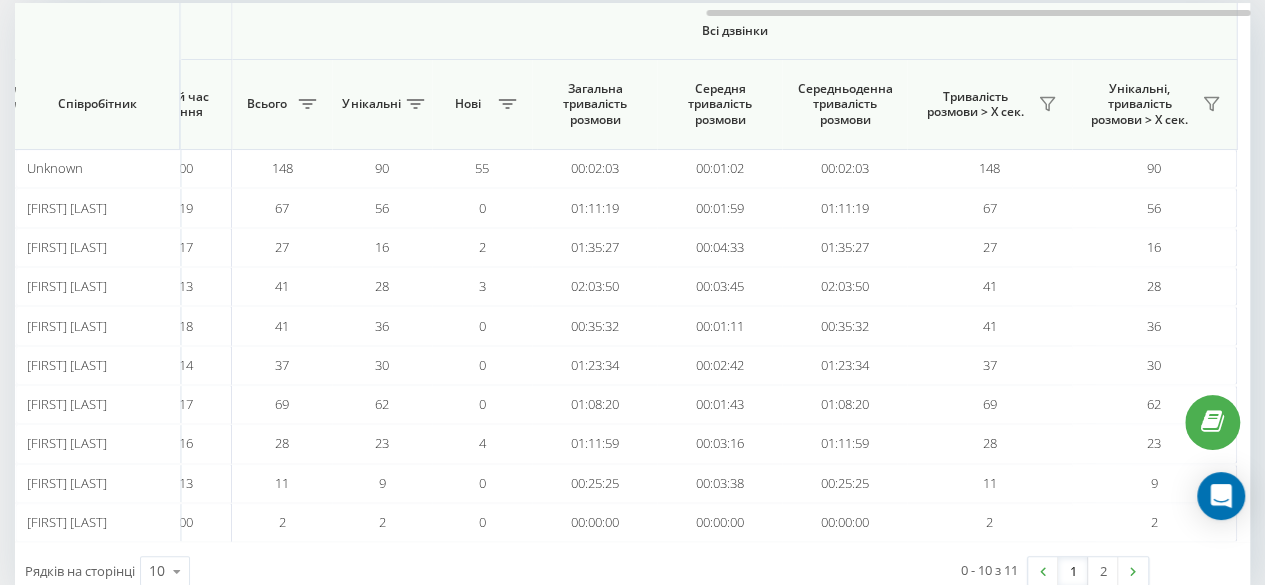 scroll, scrollTop: 266, scrollLeft: 0, axis: vertical 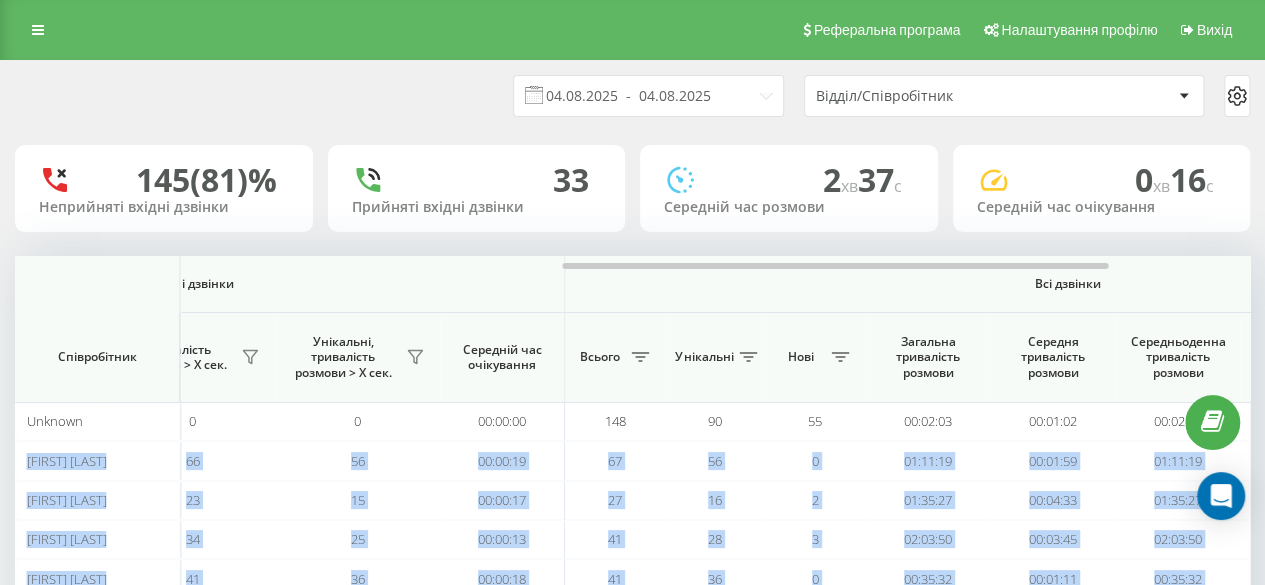 drag, startPoint x: 434, startPoint y: 262, endPoint x: 1259, endPoint y: 264, distance: 825.00244 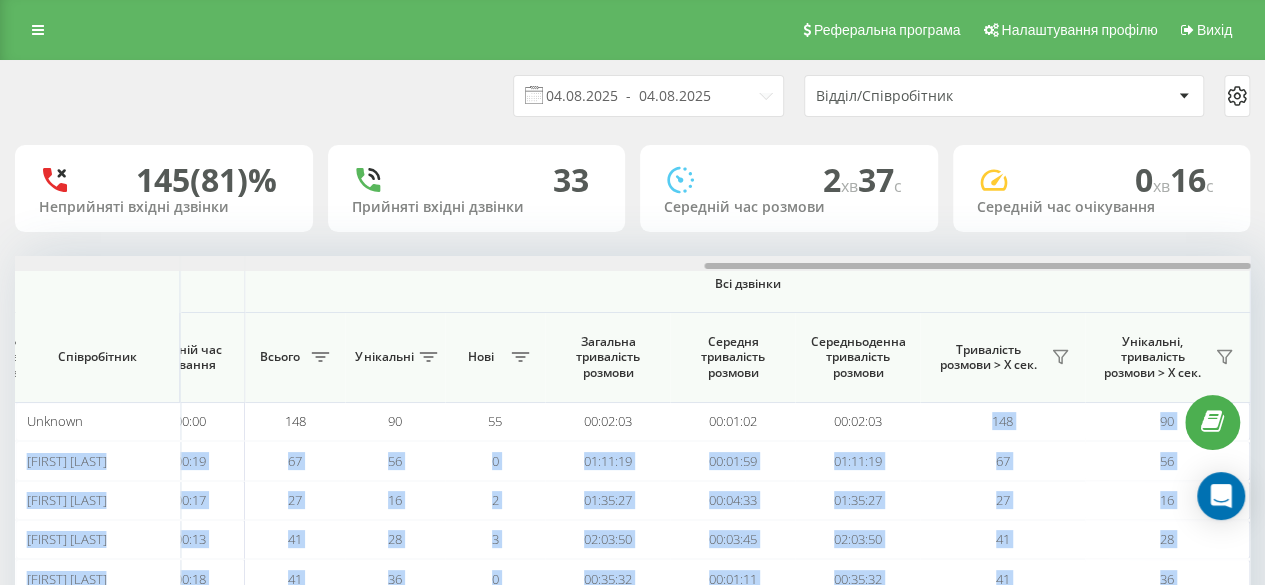 drag, startPoint x: 1012, startPoint y: 269, endPoint x: 1279, endPoint y: 248, distance: 267.82455 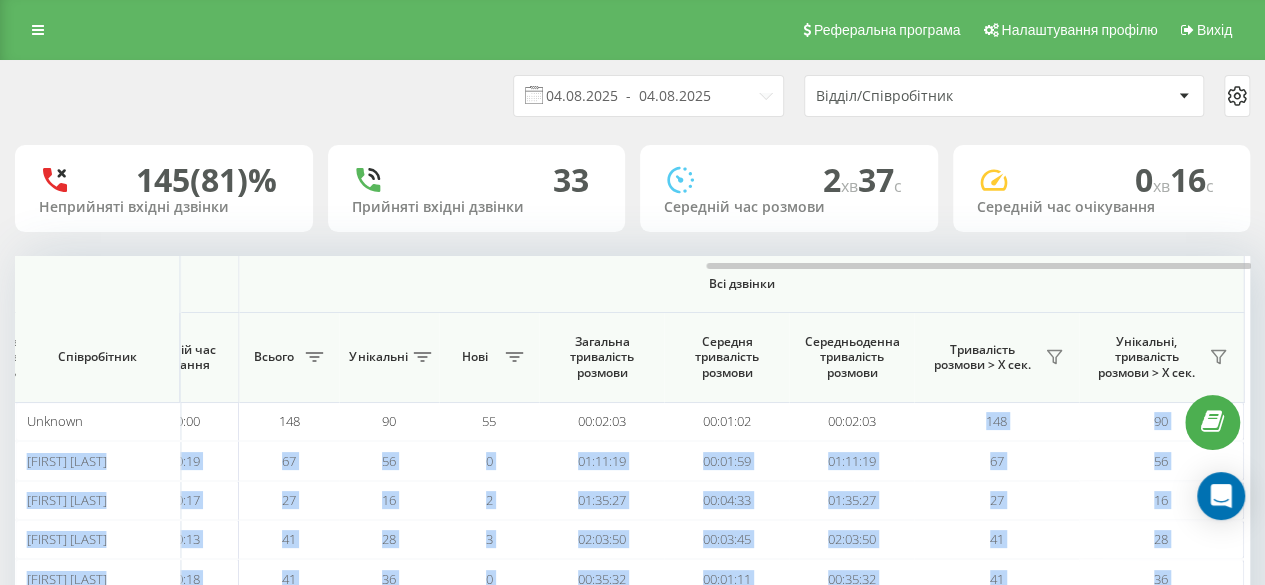 scroll, scrollTop: 0, scrollLeft: 1562, axis: horizontal 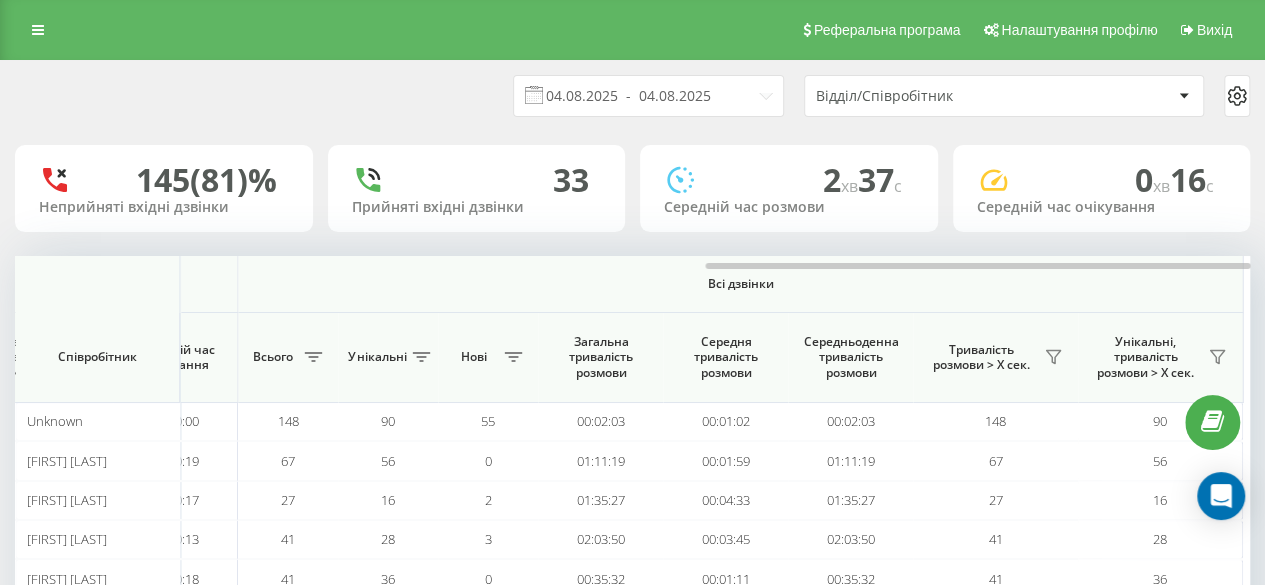click on "Всі дзвінки" at bounding box center (740, 284) 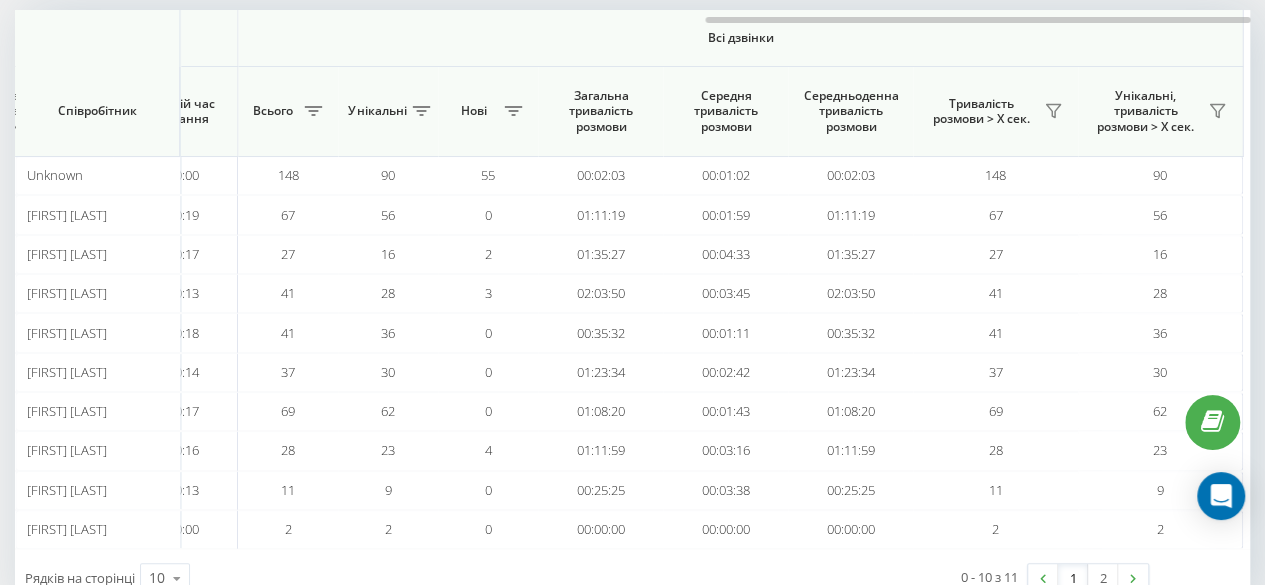 scroll, scrollTop: 258, scrollLeft: 0, axis: vertical 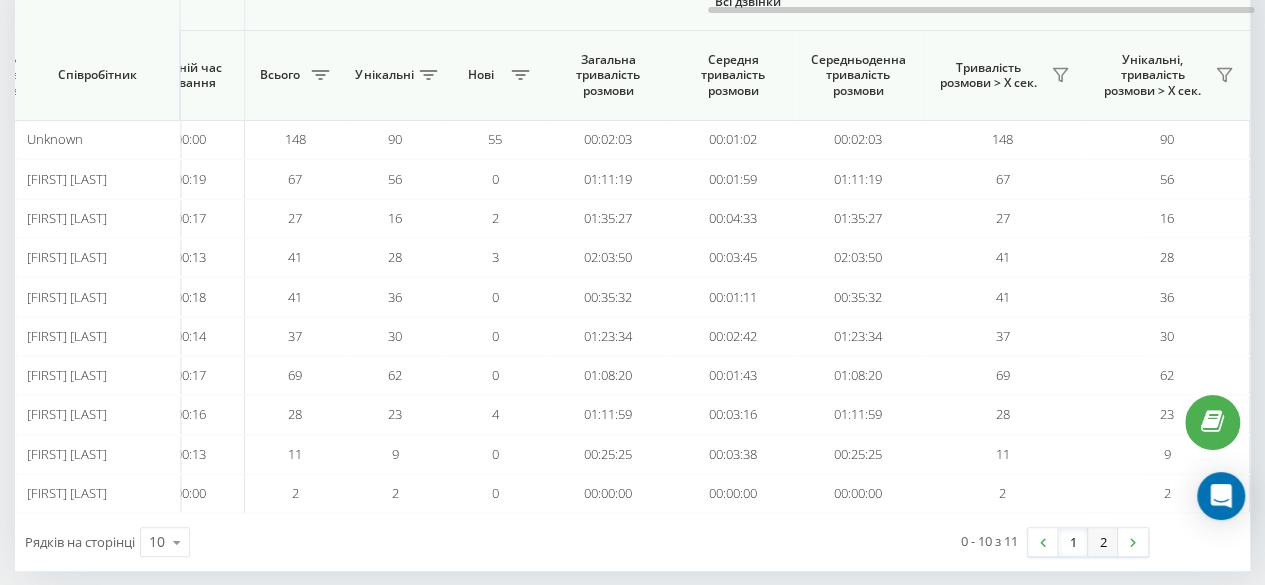 click on "2" at bounding box center (1103, 542) 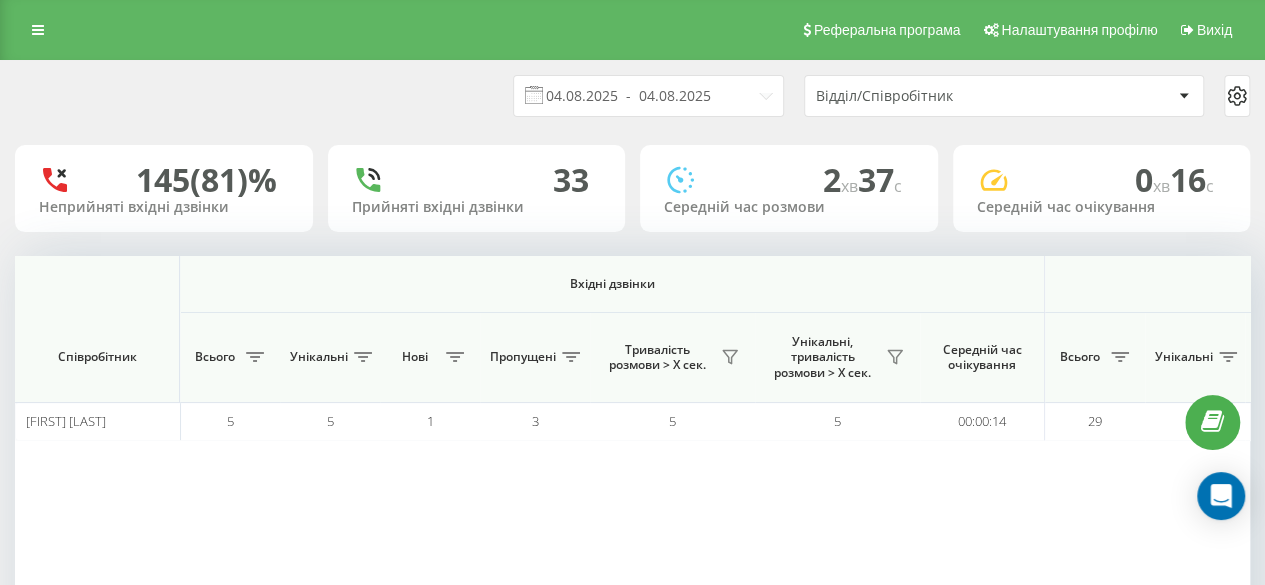 scroll, scrollTop: 0, scrollLeft: 1235, axis: horizontal 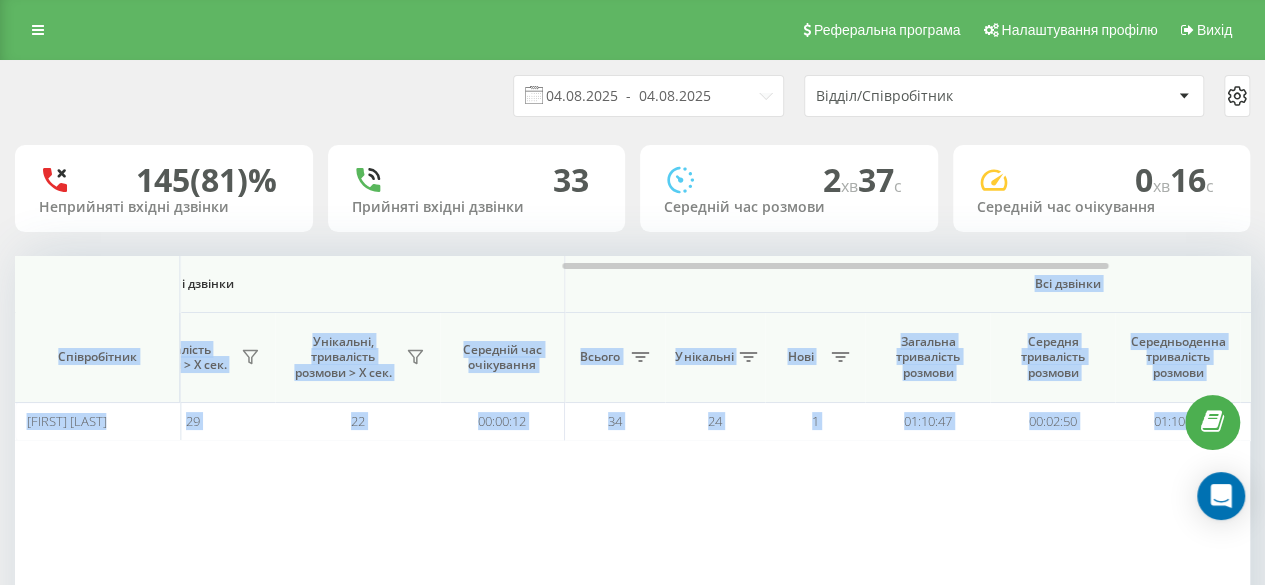 drag, startPoint x: 382, startPoint y: 262, endPoint x: 970, endPoint y: 297, distance: 589.0408 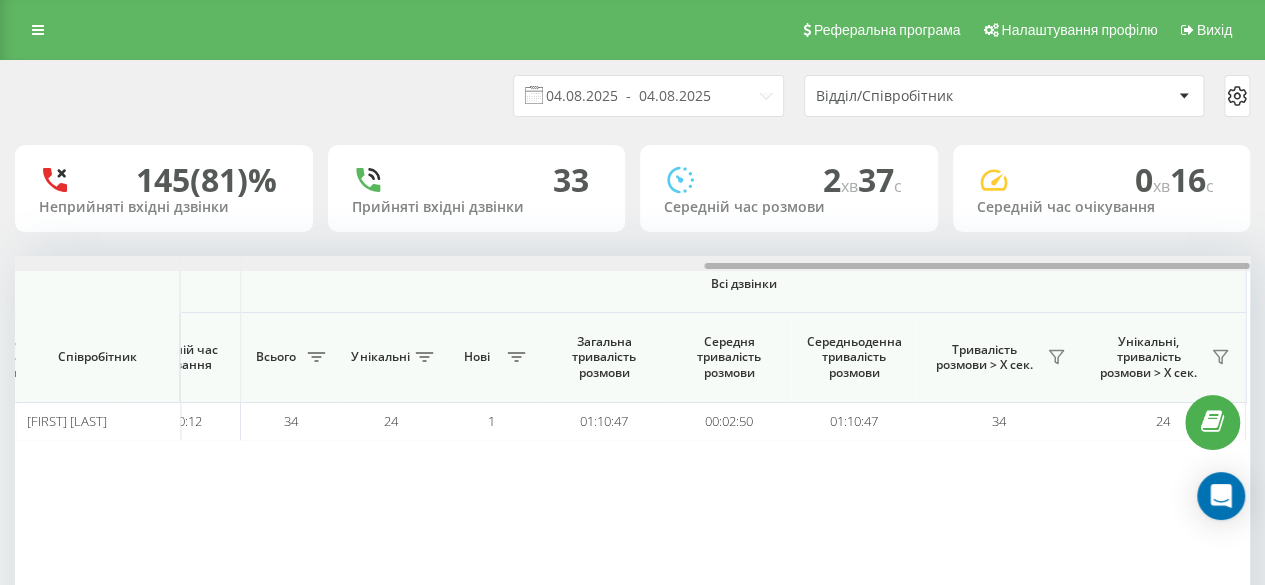 scroll, scrollTop: 0, scrollLeft: 1562, axis: horizontal 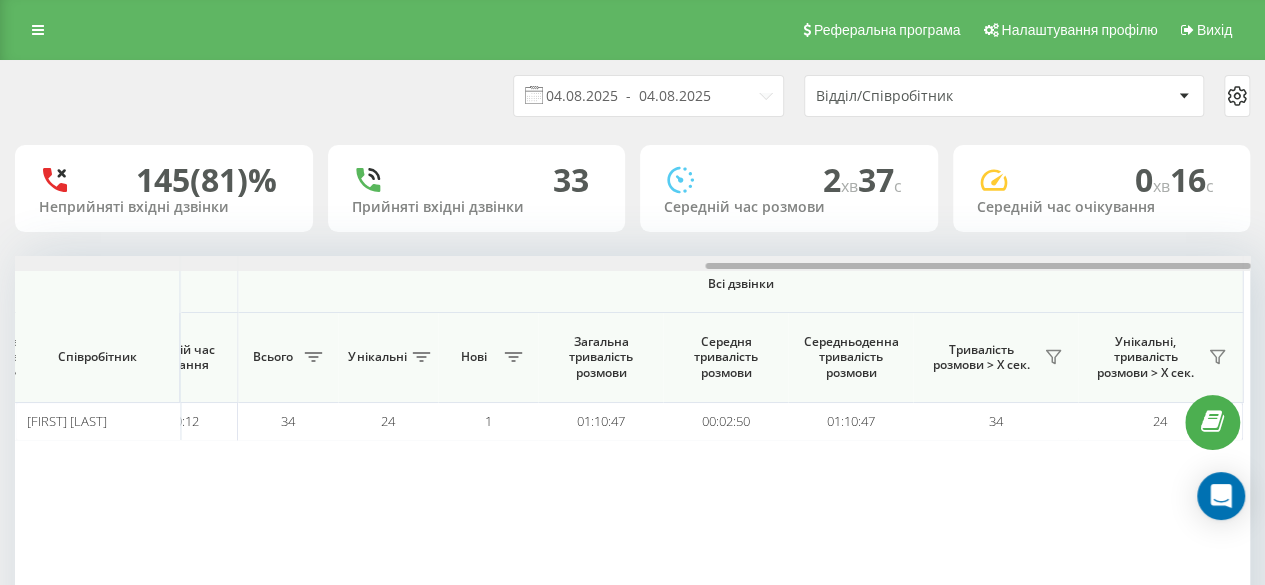 drag, startPoint x: 890, startPoint y: 264, endPoint x: 1077, endPoint y: 265, distance: 187.00267 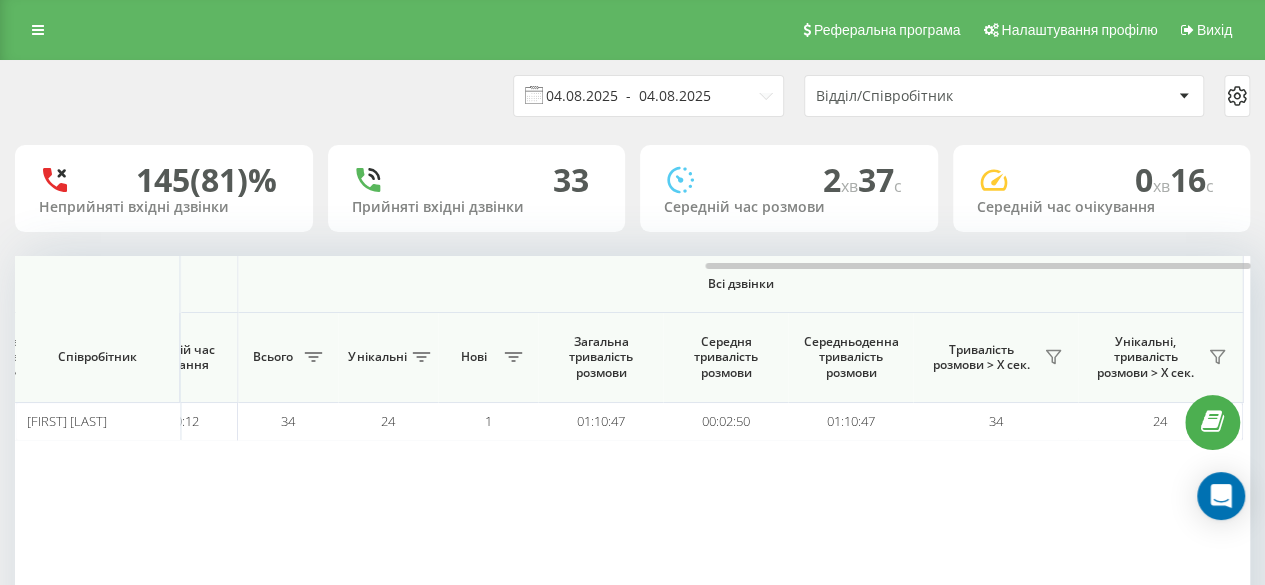 click on "04.08.2025  -  04.08.2025" at bounding box center (648, 96) 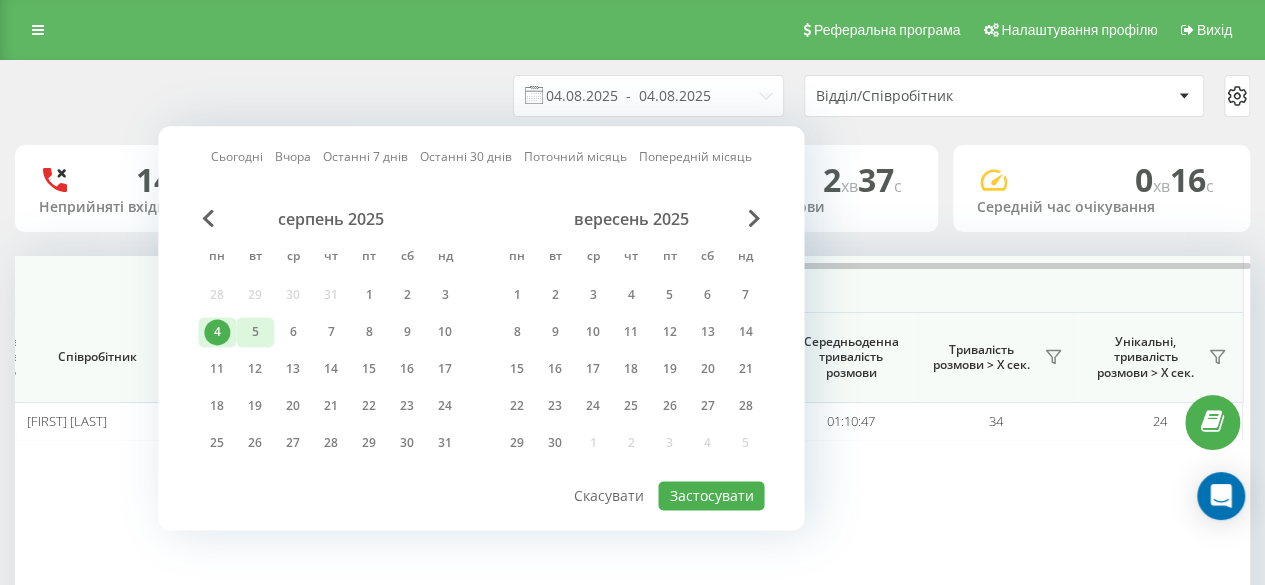 click on "5" at bounding box center (255, 332) 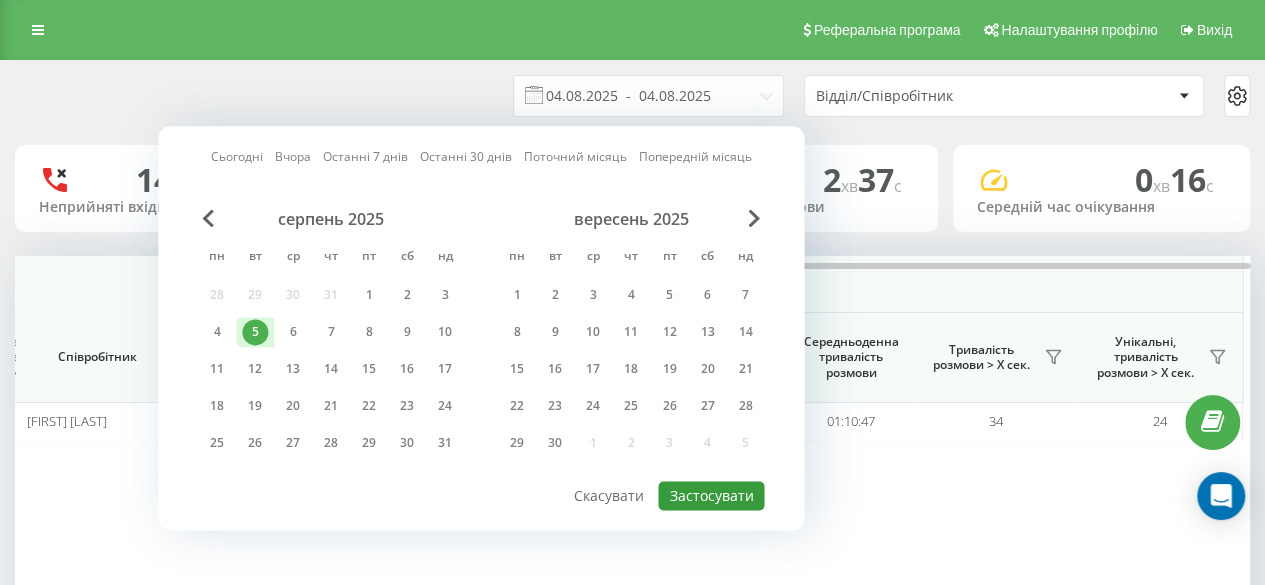 click on "Застосувати" at bounding box center [711, 495] 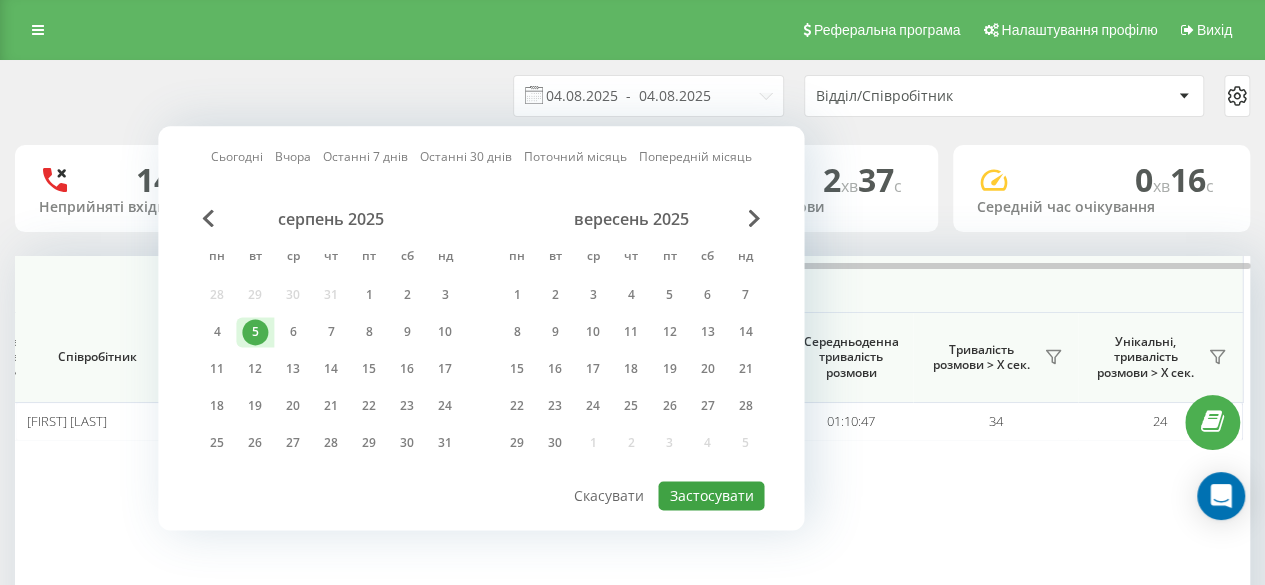 type on "05.08.2025  -  05.08.2025" 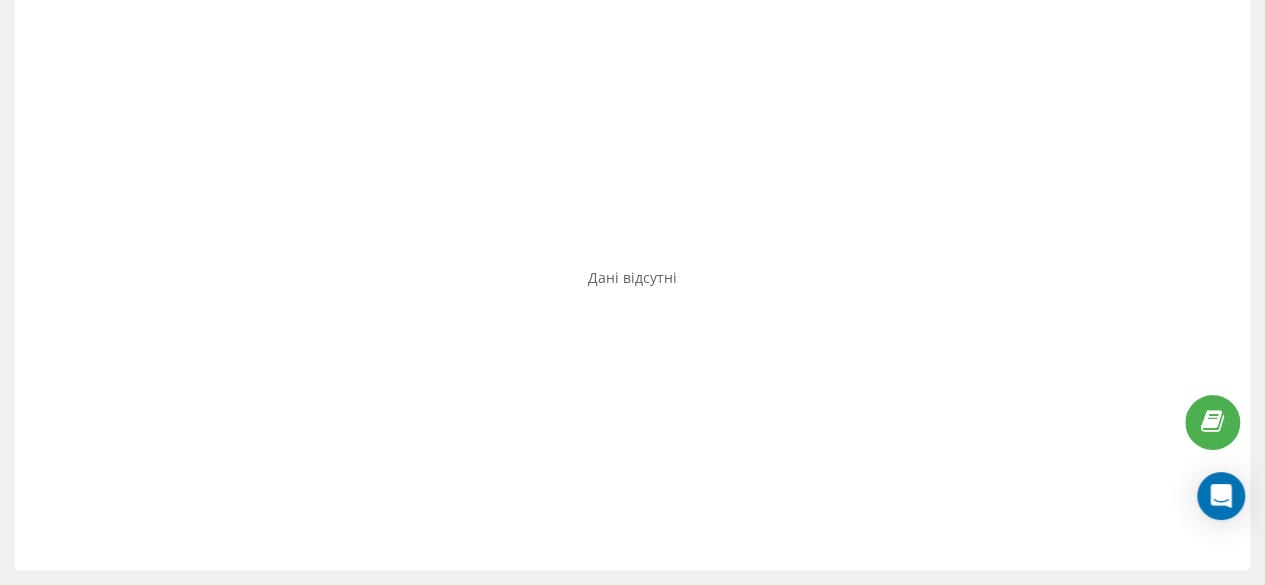 scroll, scrollTop: 0, scrollLeft: 0, axis: both 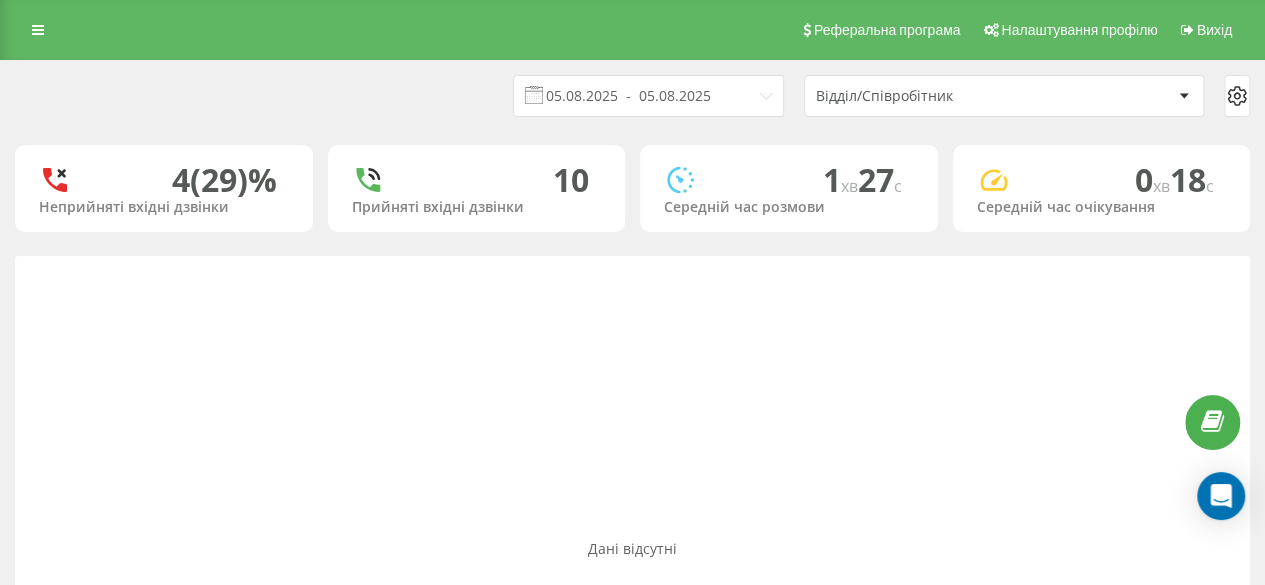 click on "Дані відсутні" at bounding box center [632, 548] 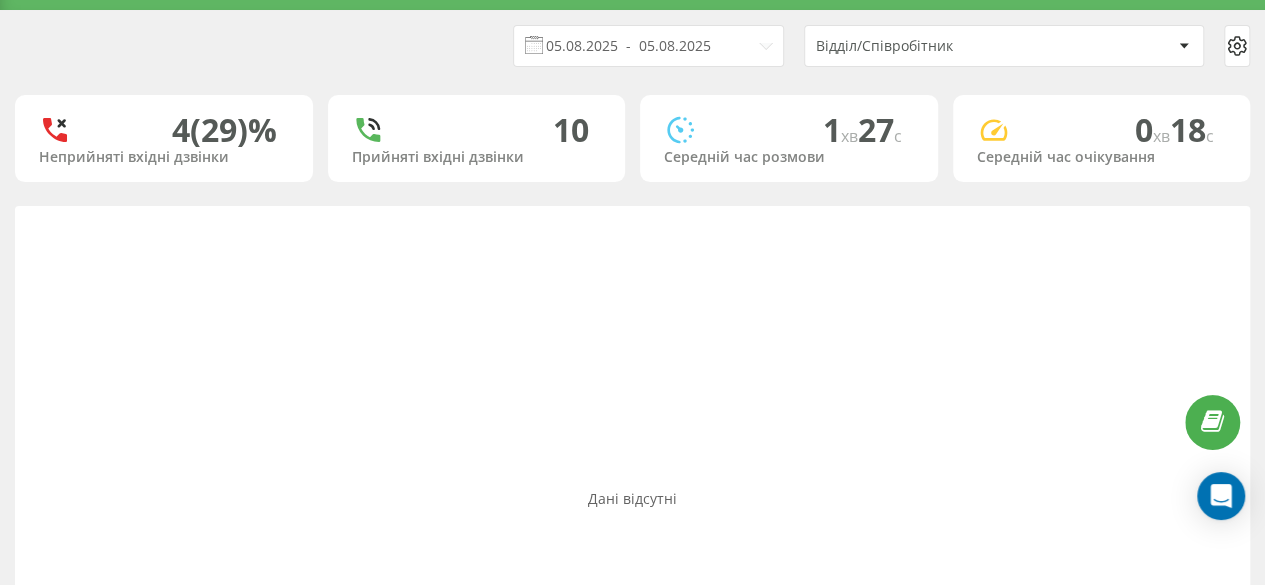 scroll, scrollTop: 0, scrollLeft: 0, axis: both 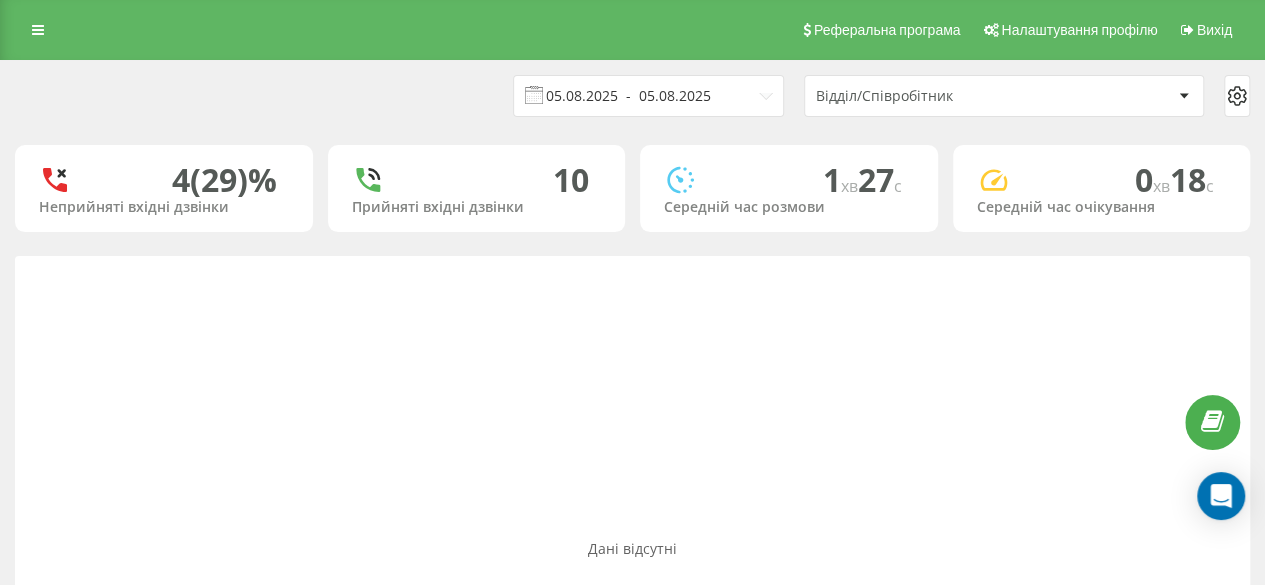 click on "05.08.2025  -  05.08.2025" at bounding box center [648, 96] 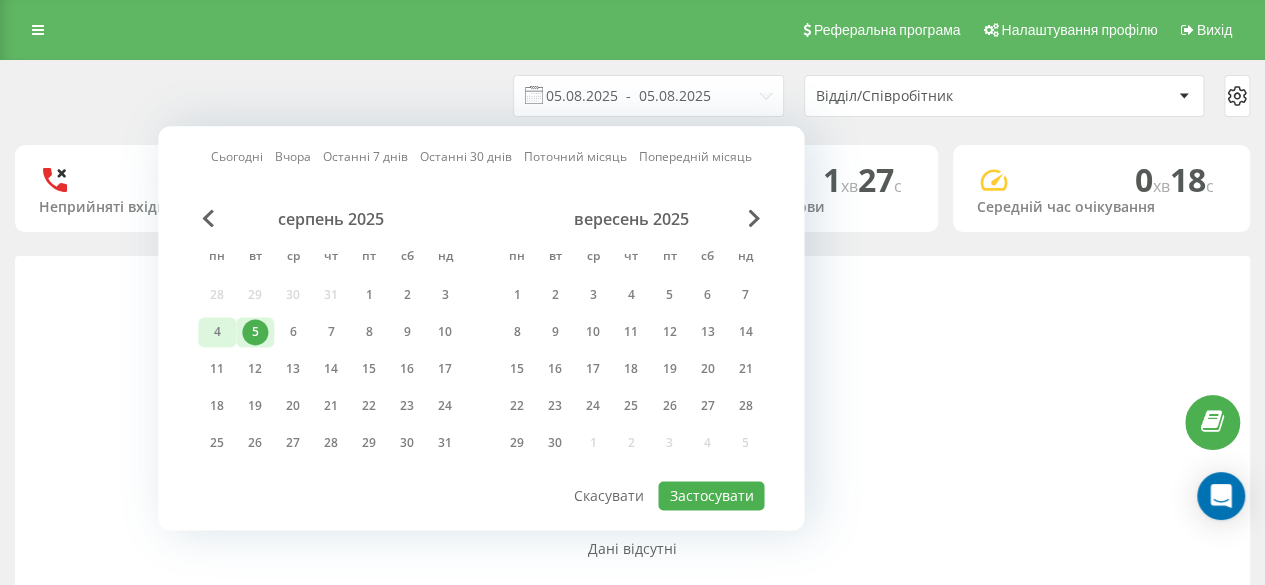 click on "4" at bounding box center (217, 332) 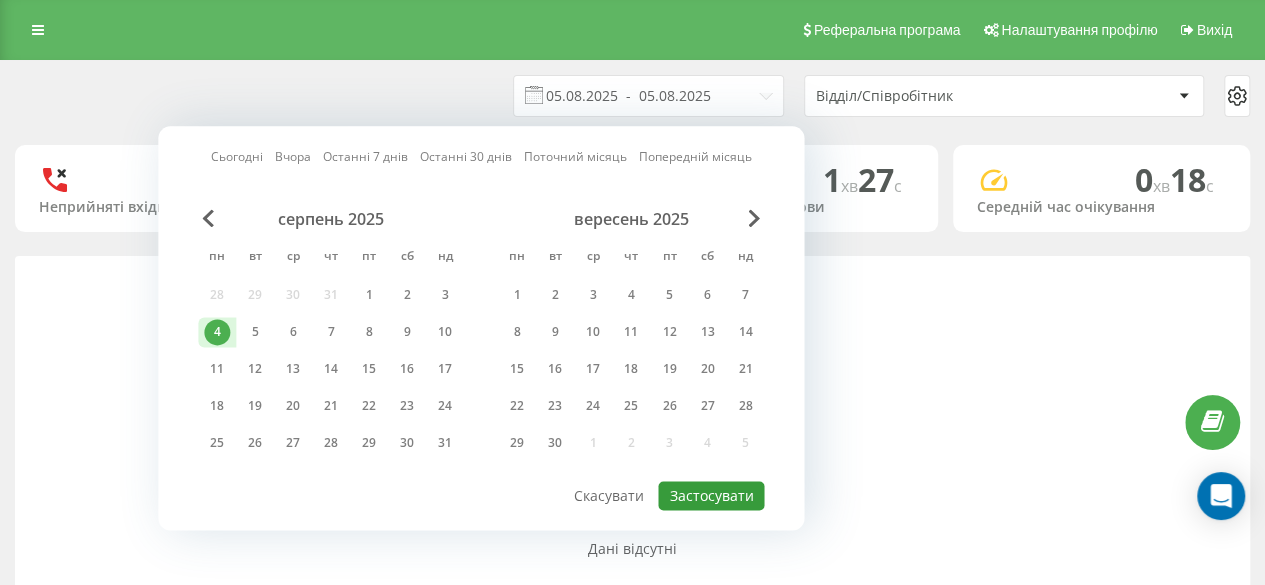 click on "Застосувати" at bounding box center (711, 495) 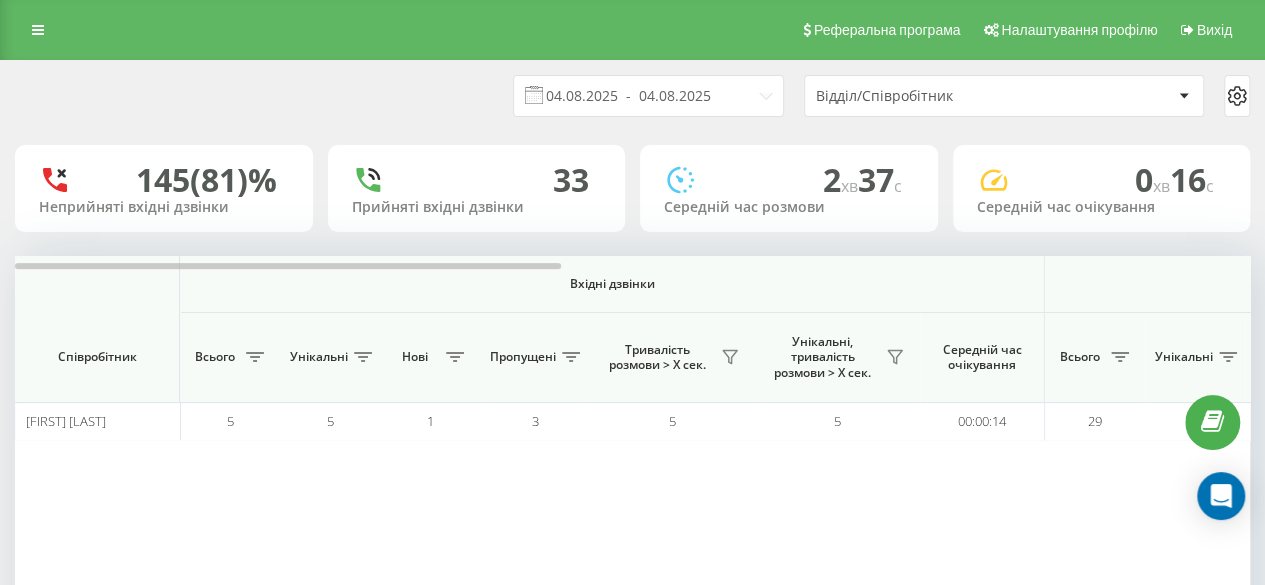 scroll, scrollTop: 118, scrollLeft: 0, axis: vertical 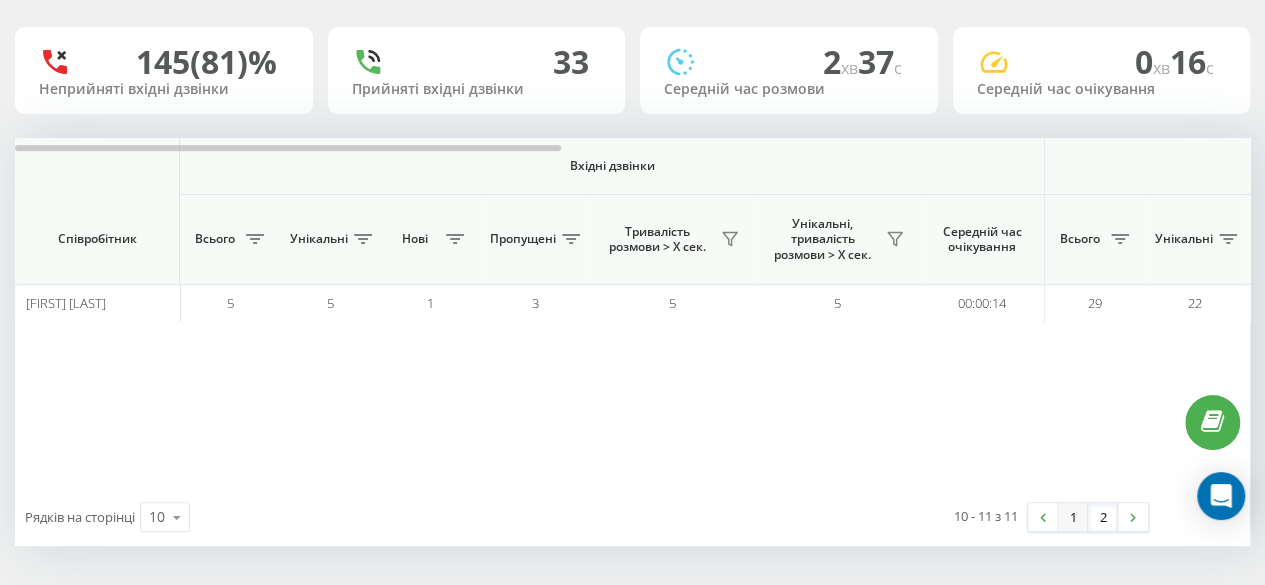 click on "1" at bounding box center (1073, 517) 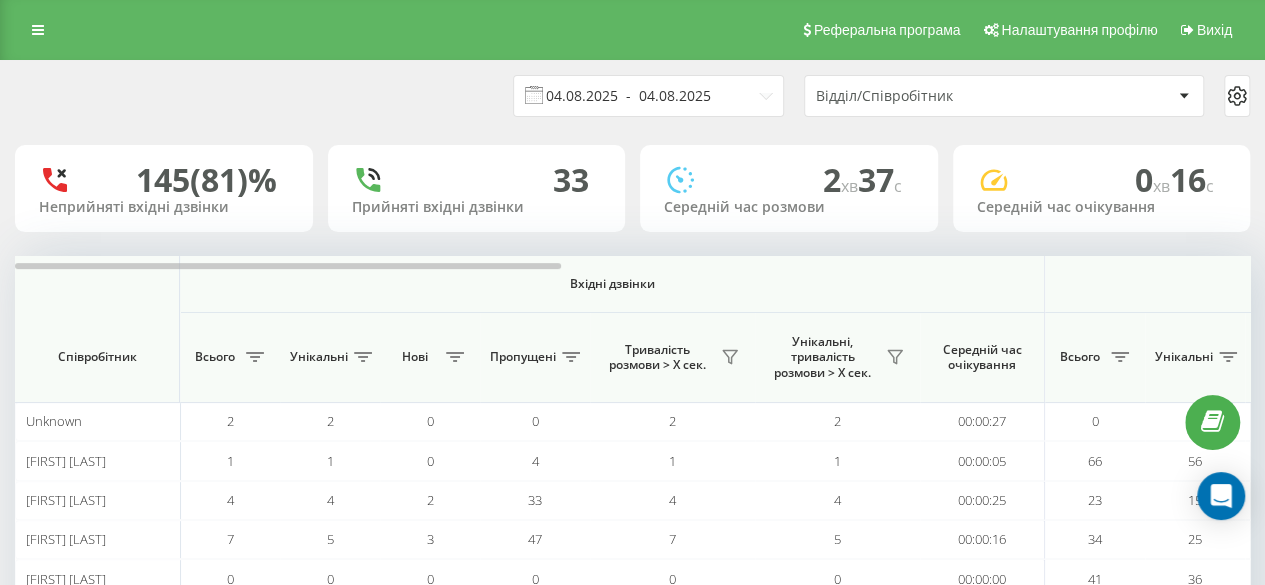 click on "04.08.2025  -  04.08.2025" at bounding box center [648, 96] 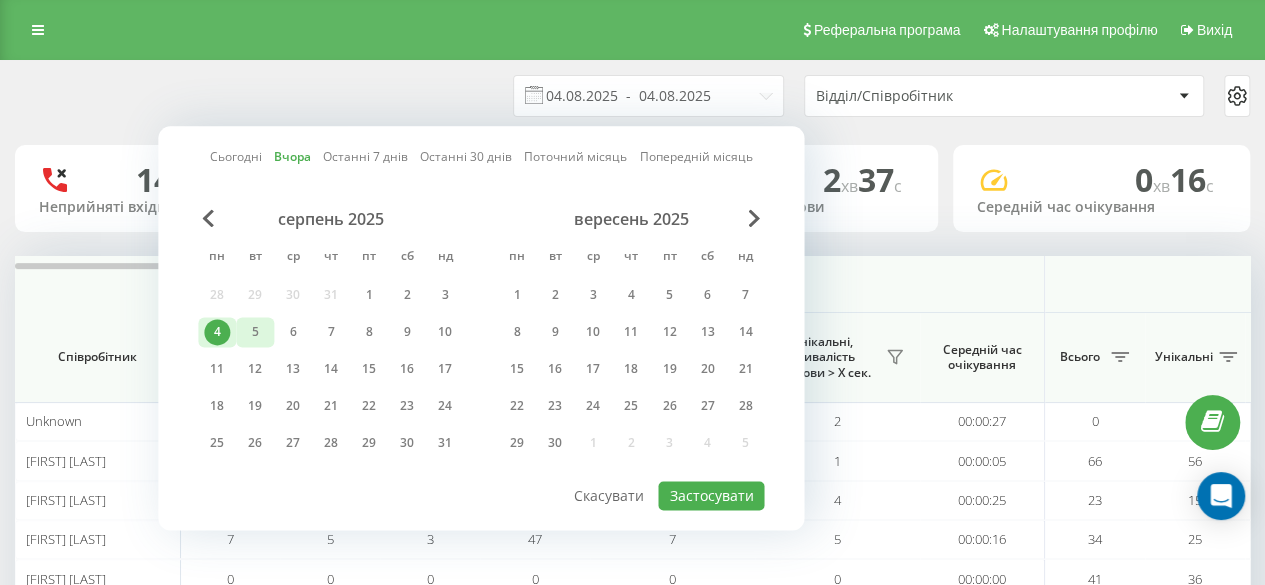 click on "5" at bounding box center (255, 332) 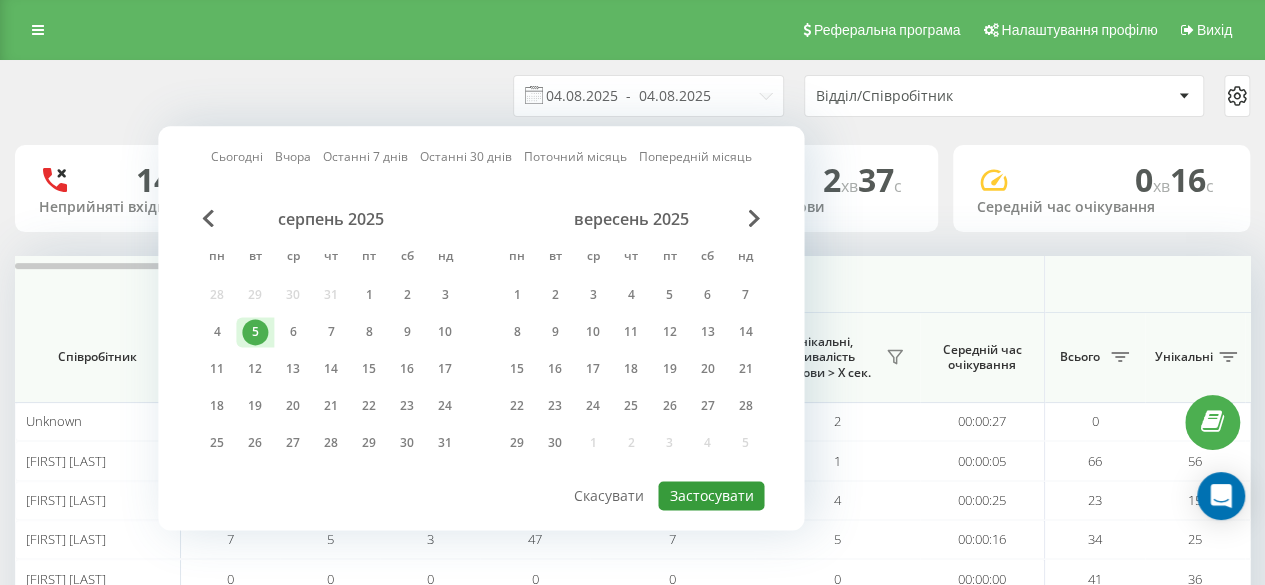click on "Застосувати" at bounding box center [711, 495] 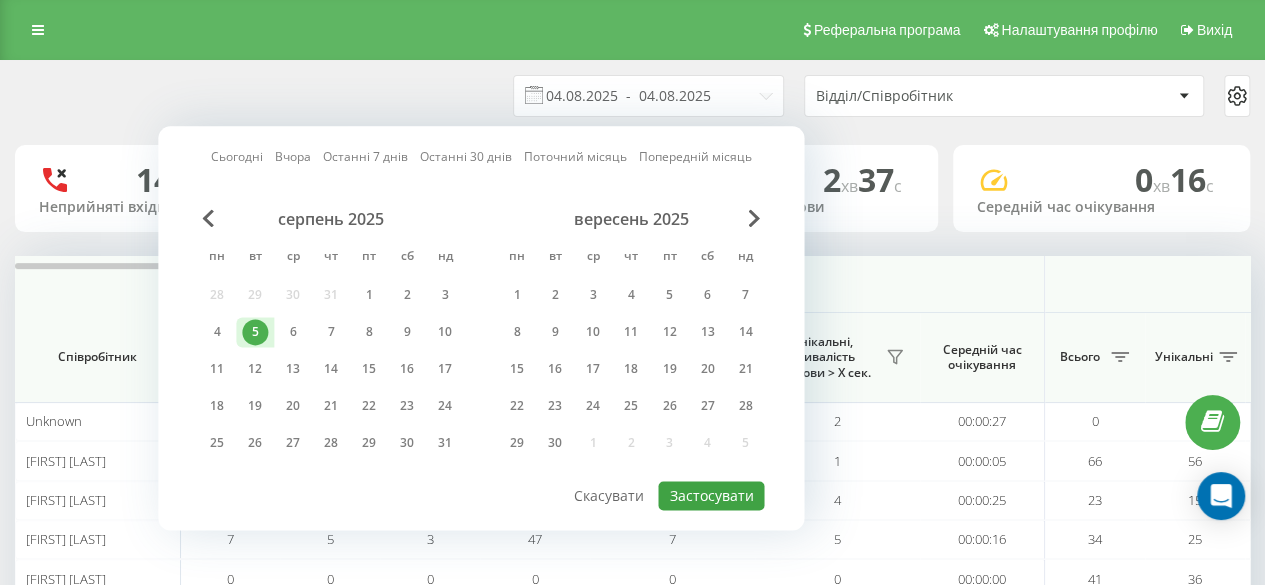 type on "05.08.2025  -  05.08.2025" 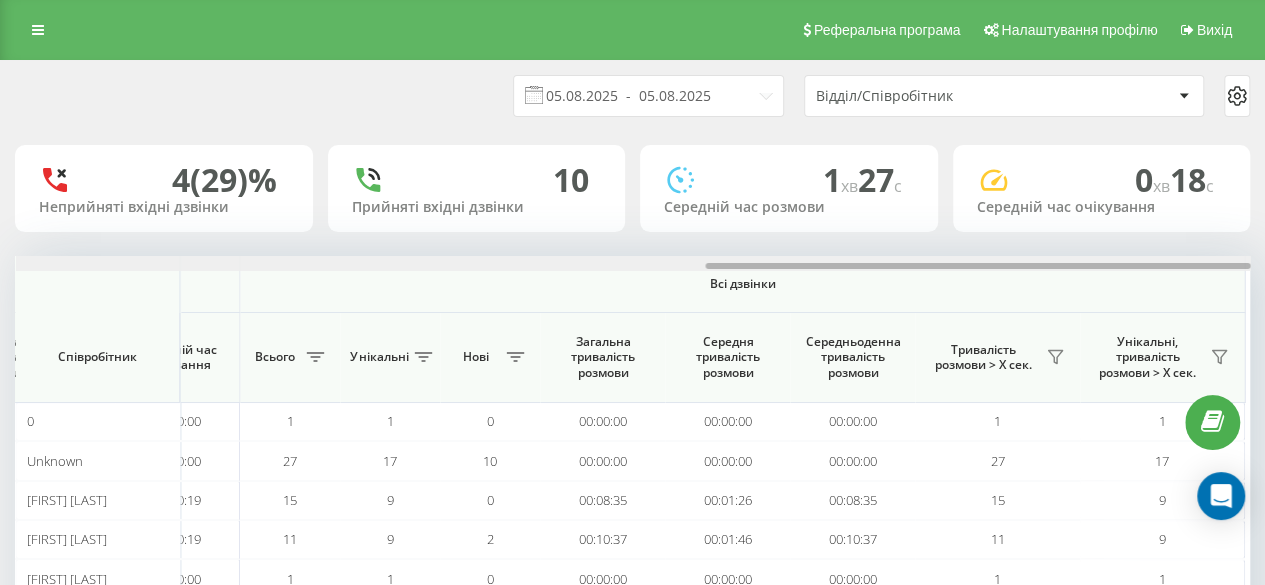 scroll, scrollTop: 0, scrollLeft: 1564, axis: horizontal 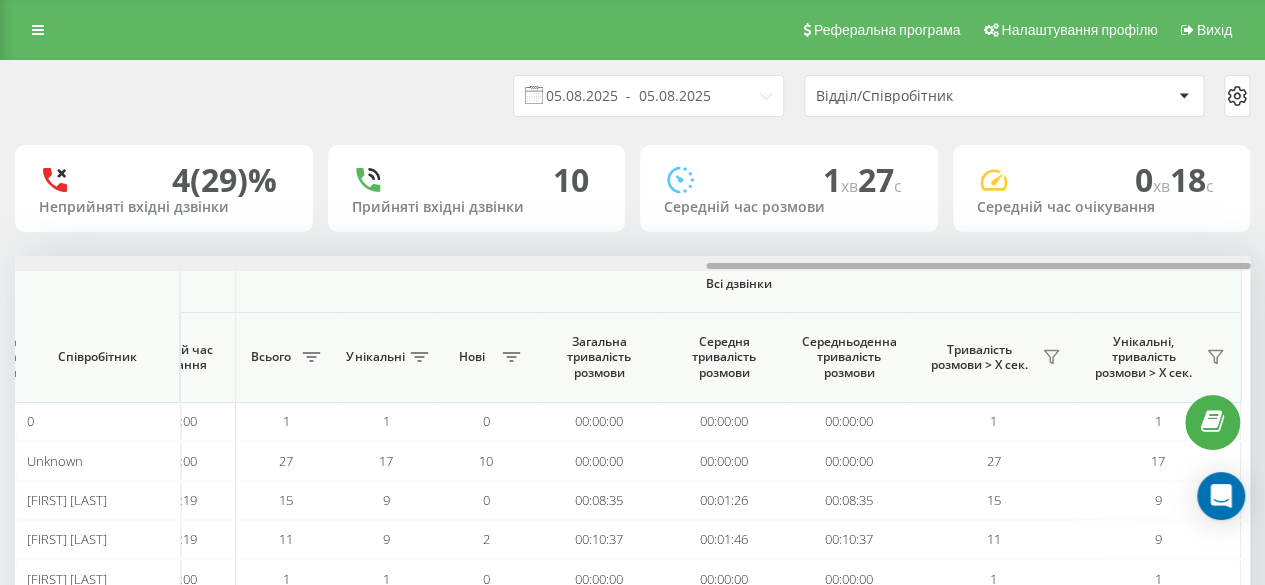 drag, startPoint x: 496, startPoint y: 267, endPoint x: 1279, endPoint y: 315, distance: 784.4699 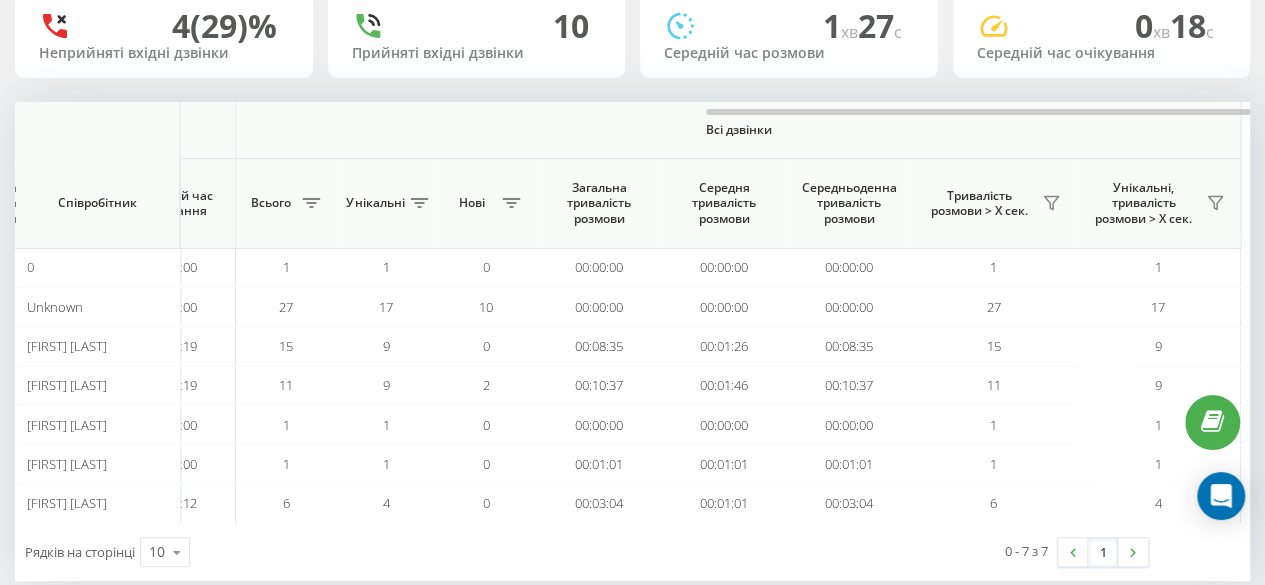 scroll, scrollTop: 185, scrollLeft: 0, axis: vertical 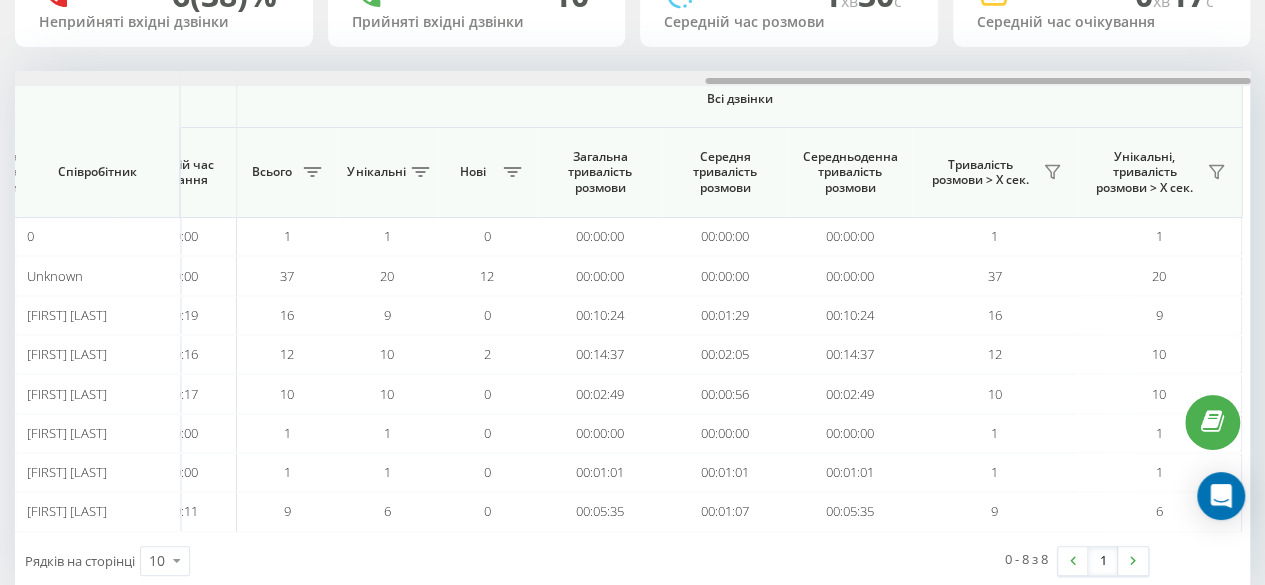 click on "Вхідні дзвінки Вихідні дзвінки Всі дзвінки Співробітник Всього Унікальні Нові Пропущені Тривалість розмови > Х сек. Унікальні, тривалість розмови > Х сек. Середній час очікування Всього Унікальні Нові Тривалість розмови > Х сек. Унікальні, тривалість розмови > Х сек. Середній час очікування Всього Унікальні Нові Загальна тривалість розмови Середня тривалість розмови Середньоденна тривалість розмови Тривалість розмови > Х сек. Унікальні, тривалість розмови > Х сек. 0 0 0 0 0 0 0 00:00:00 0 0 0 0 0 00:00:00 1 1 0 00:00:00 00:00:00 00:00:00 1 1 Unknown 0 0 0 0 0 0 00:00:00 0 0 0 0 0 00:00:00 37 20 12 00:00:00 00:00:00 00:00:00 37" at bounding box center (632, 301) 